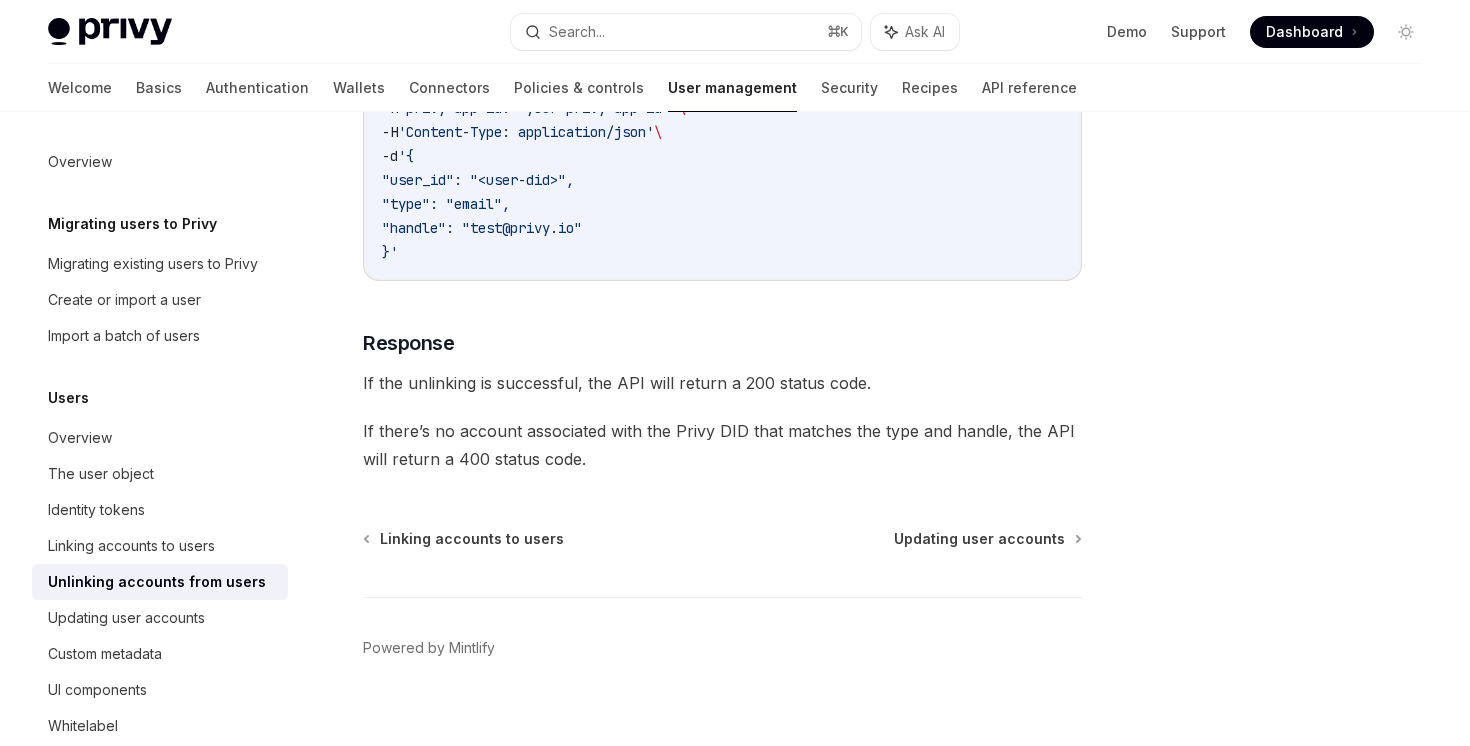 scroll, scrollTop: 1816, scrollLeft: 0, axis: vertical 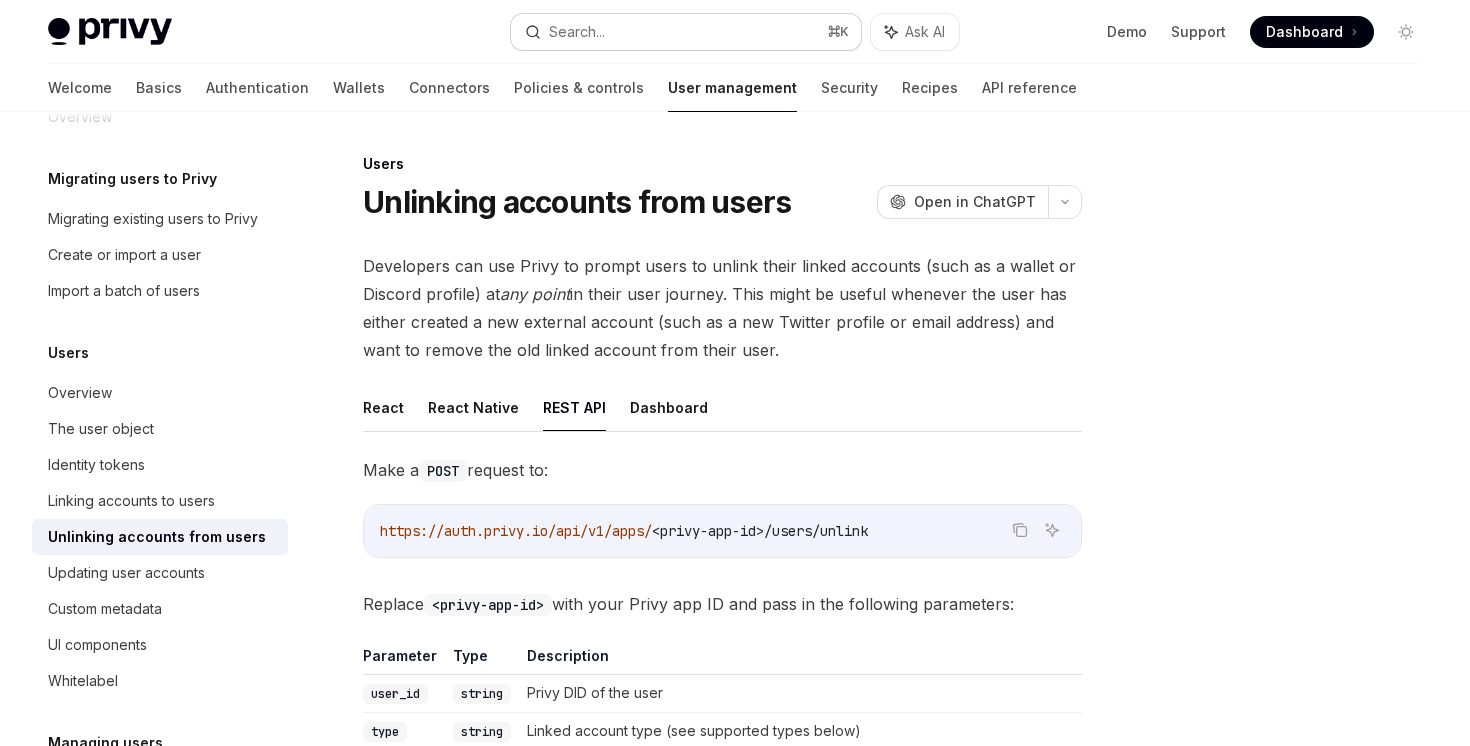 click on "Search... ⌘ K" at bounding box center [685, 32] 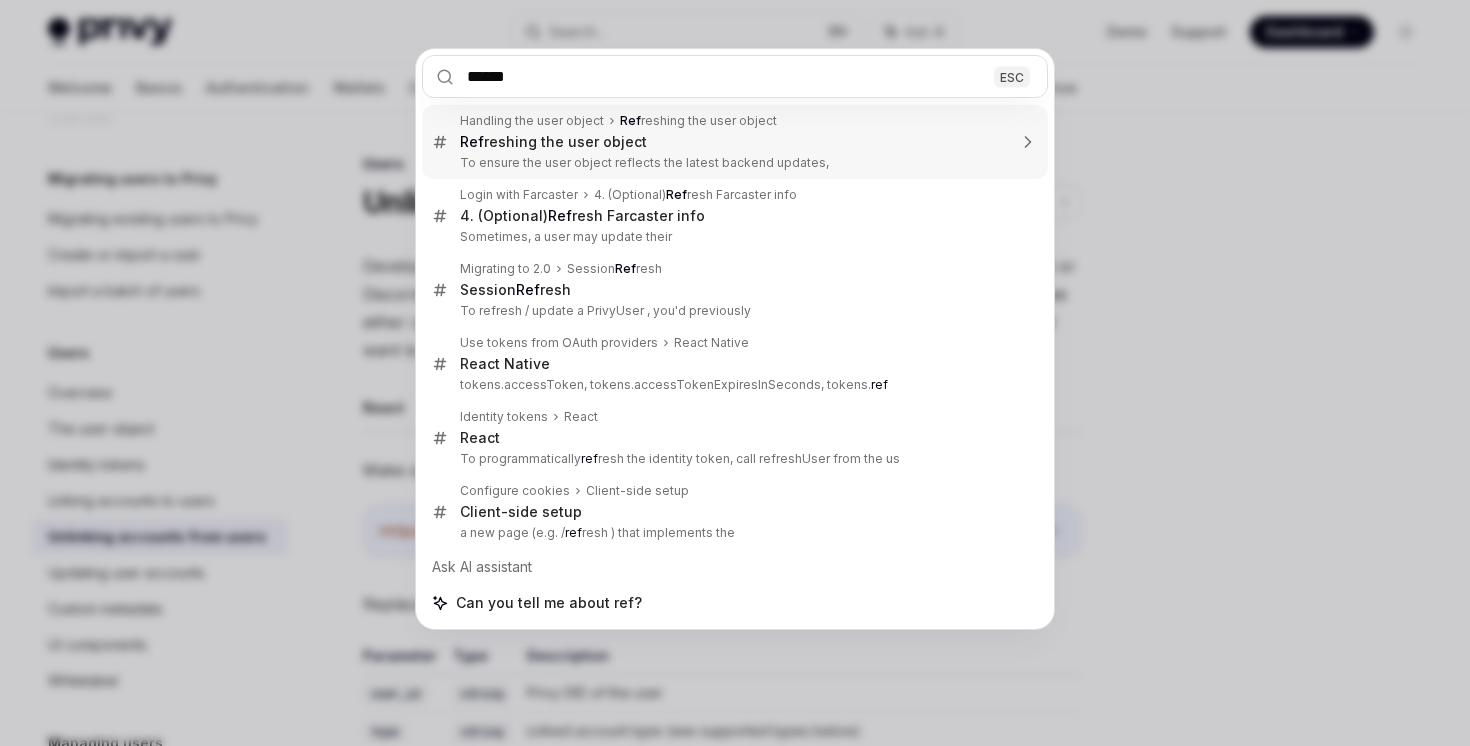 type on "*******" 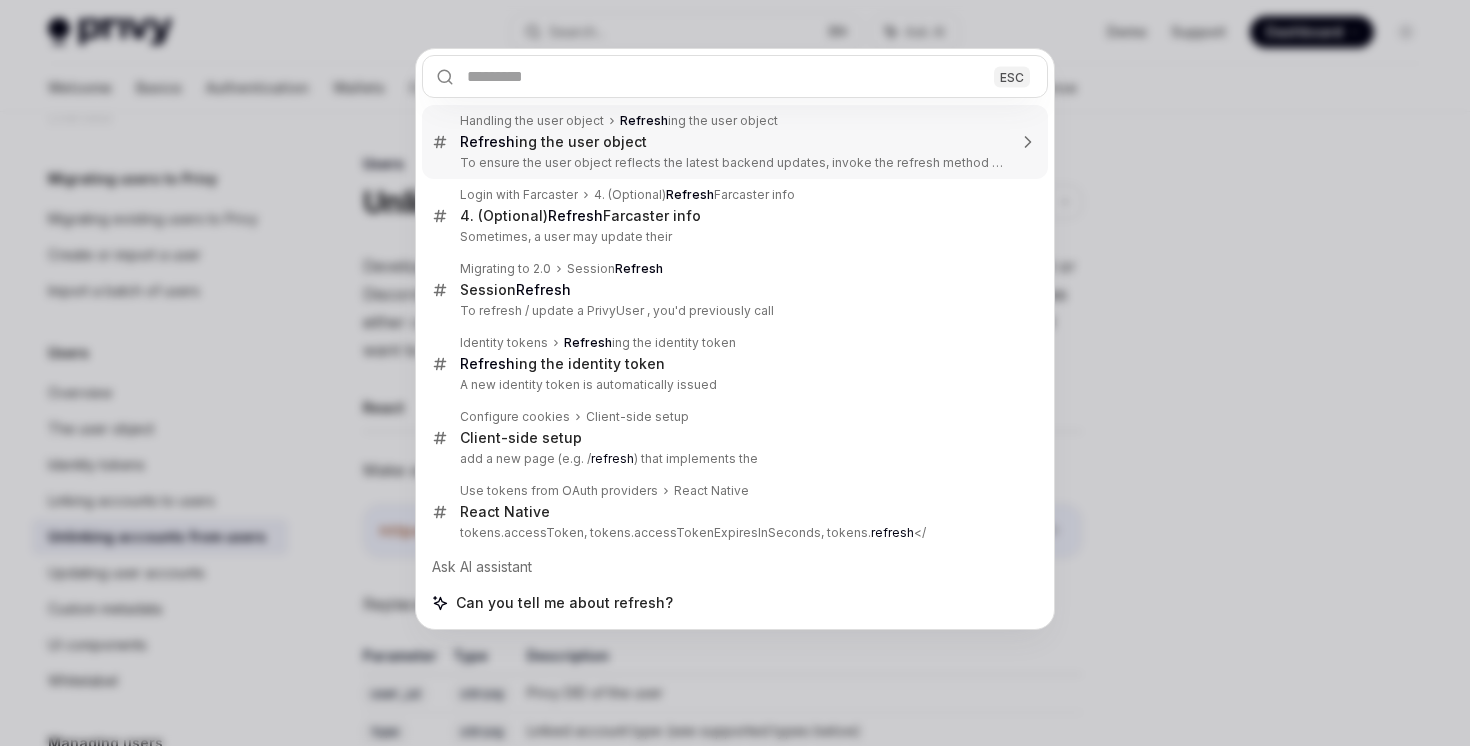 type on "*" 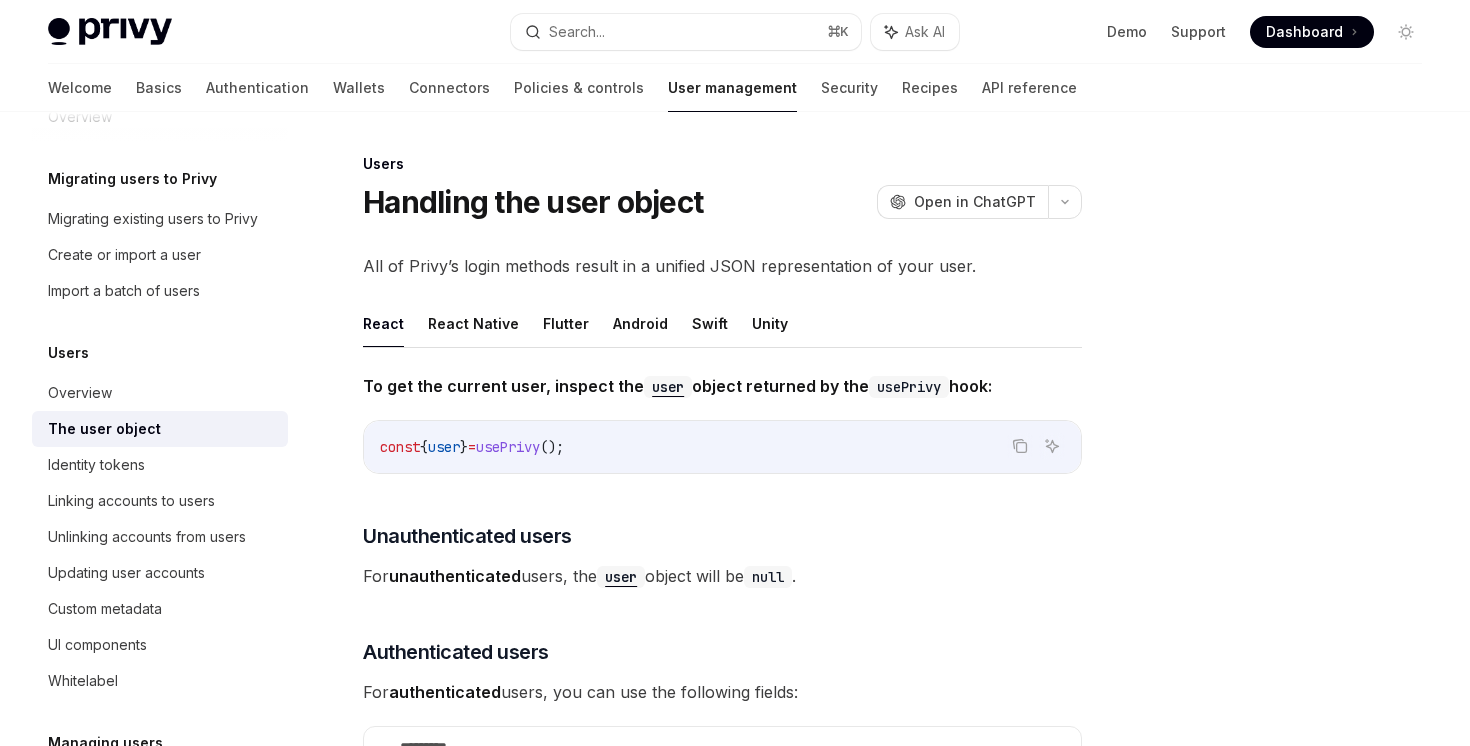 scroll, scrollTop: 2644, scrollLeft: 0, axis: vertical 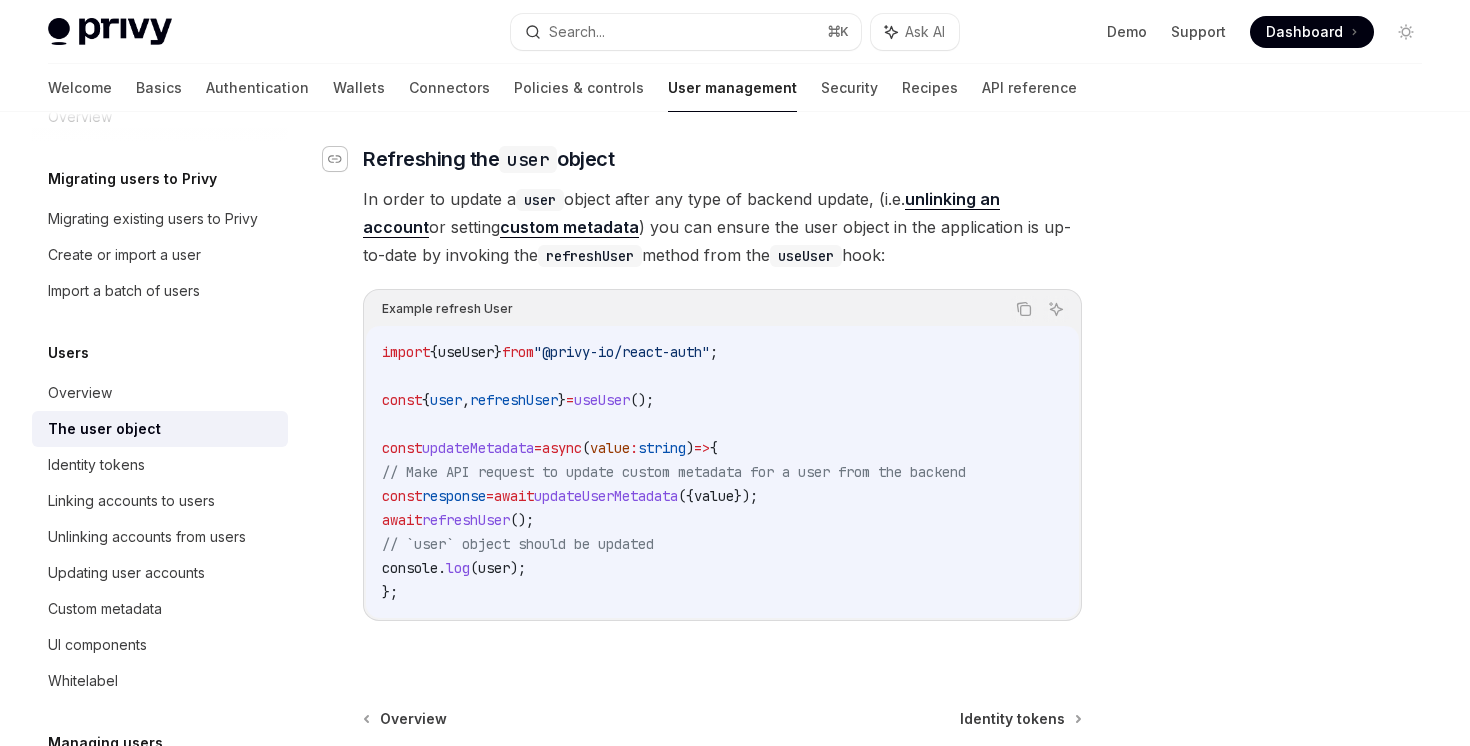 click at bounding box center (335, 159) 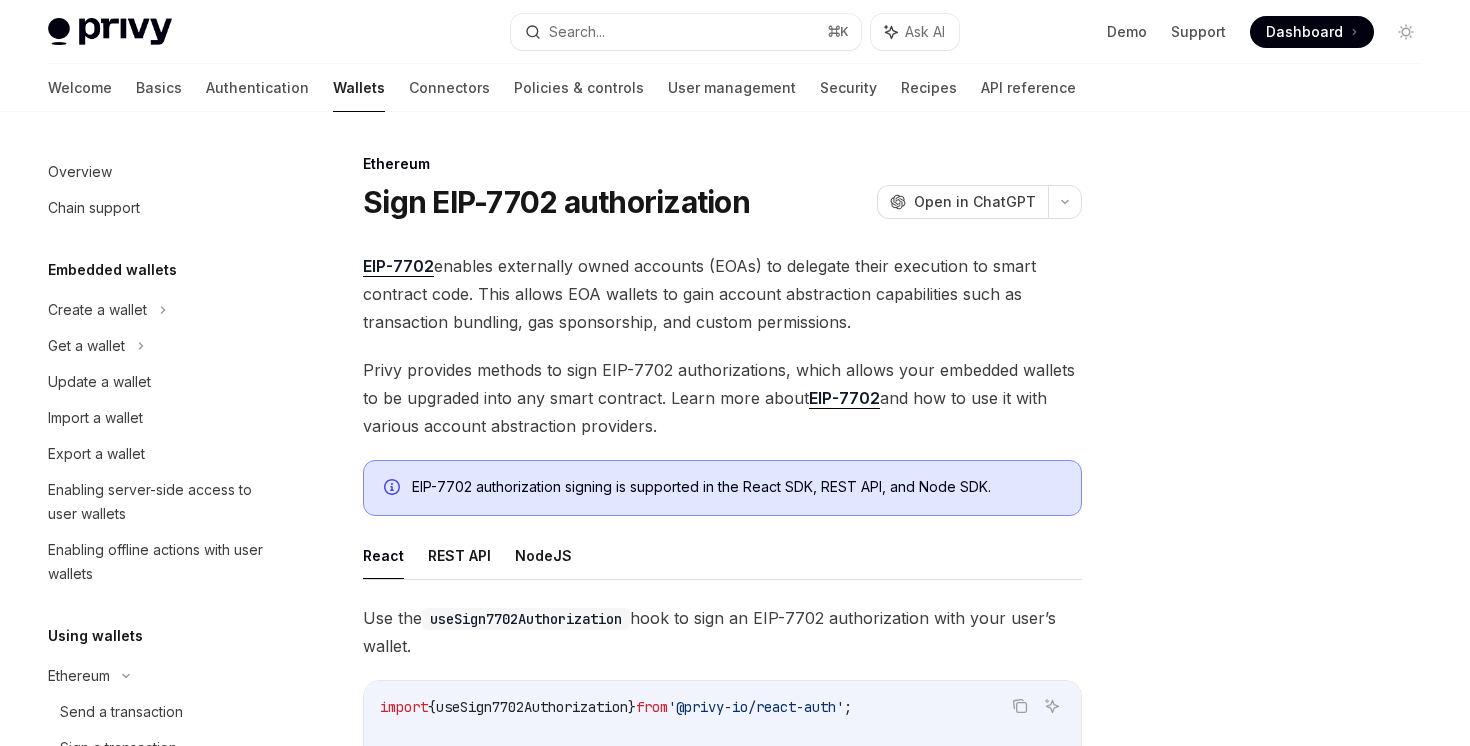 scroll, scrollTop: 400, scrollLeft: 0, axis: vertical 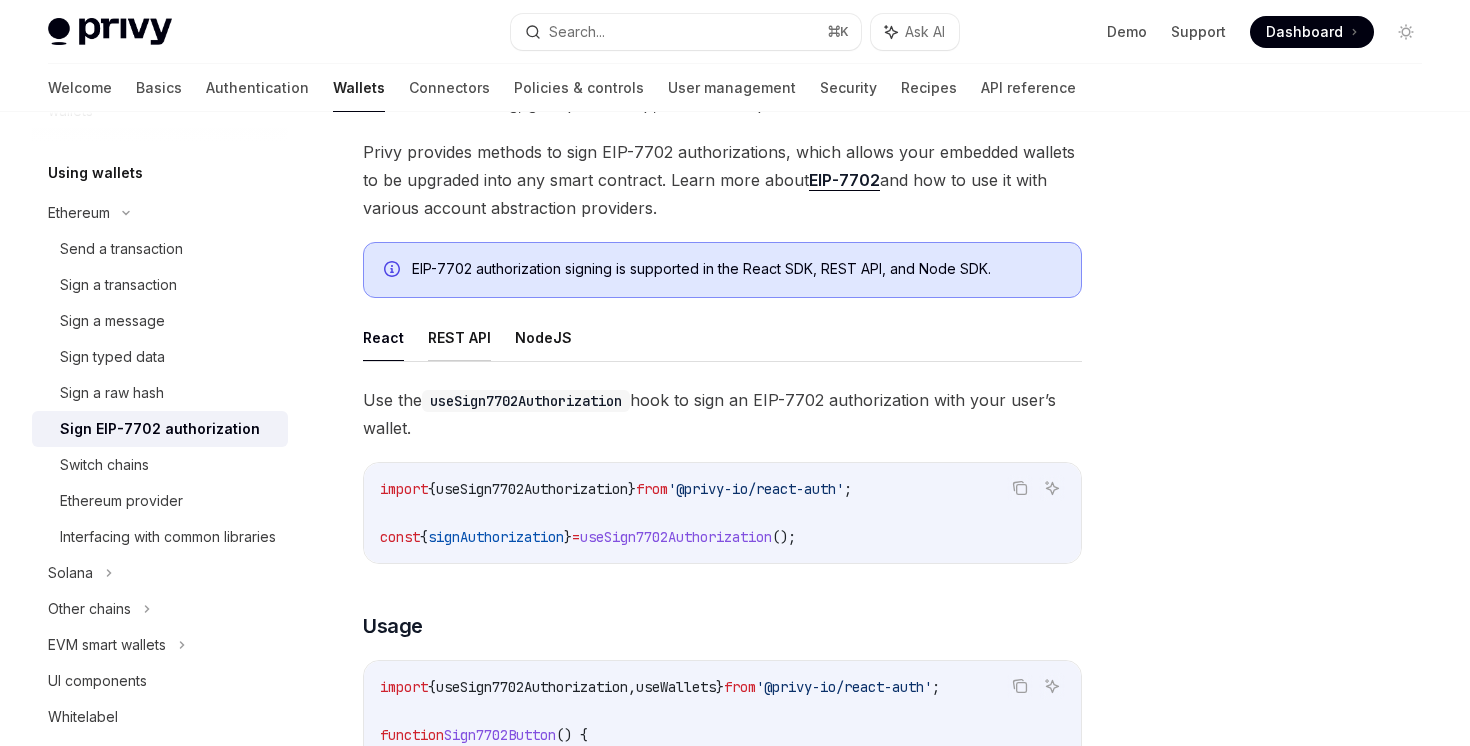 click on "REST API" at bounding box center [459, 337] 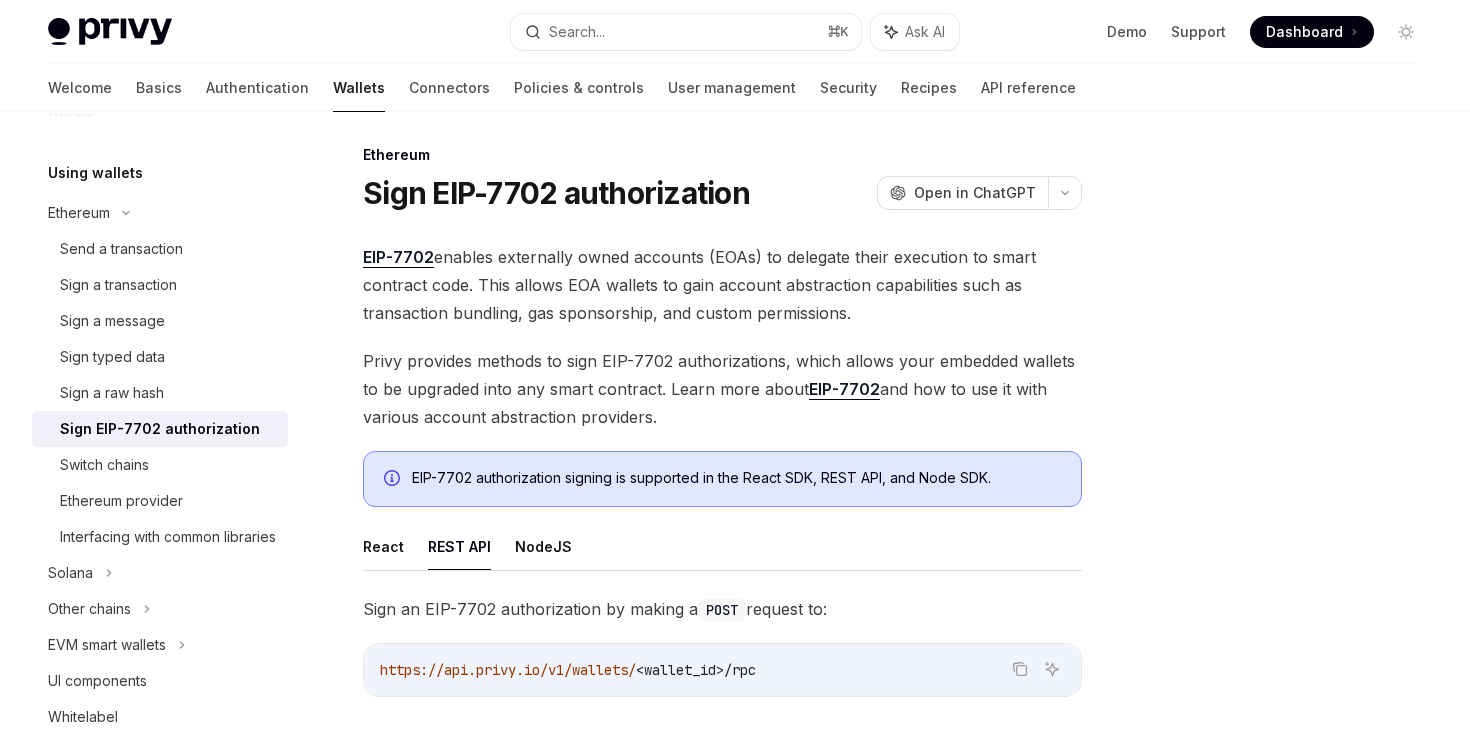 scroll, scrollTop: 0, scrollLeft: 0, axis: both 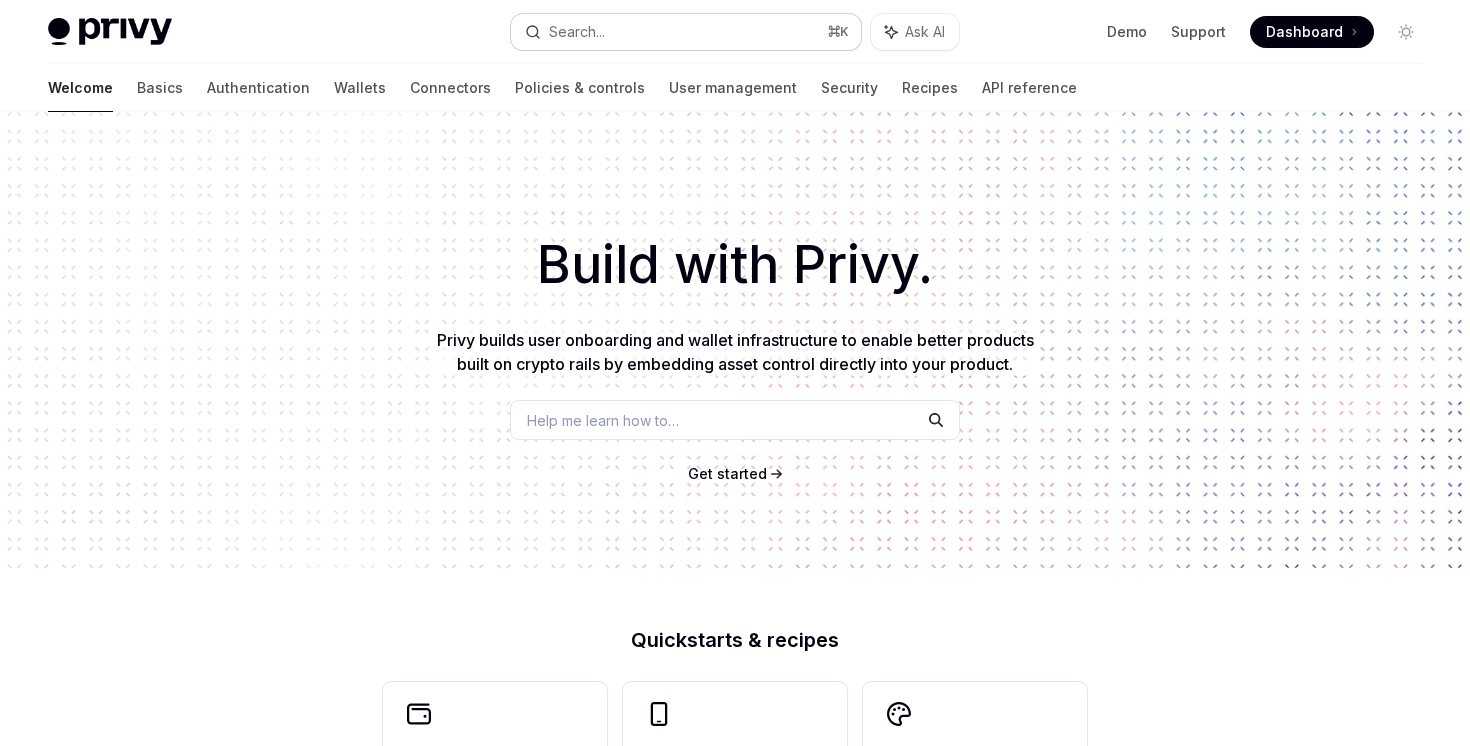 click on "Search... ⌘ K" at bounding box center (685, 32) 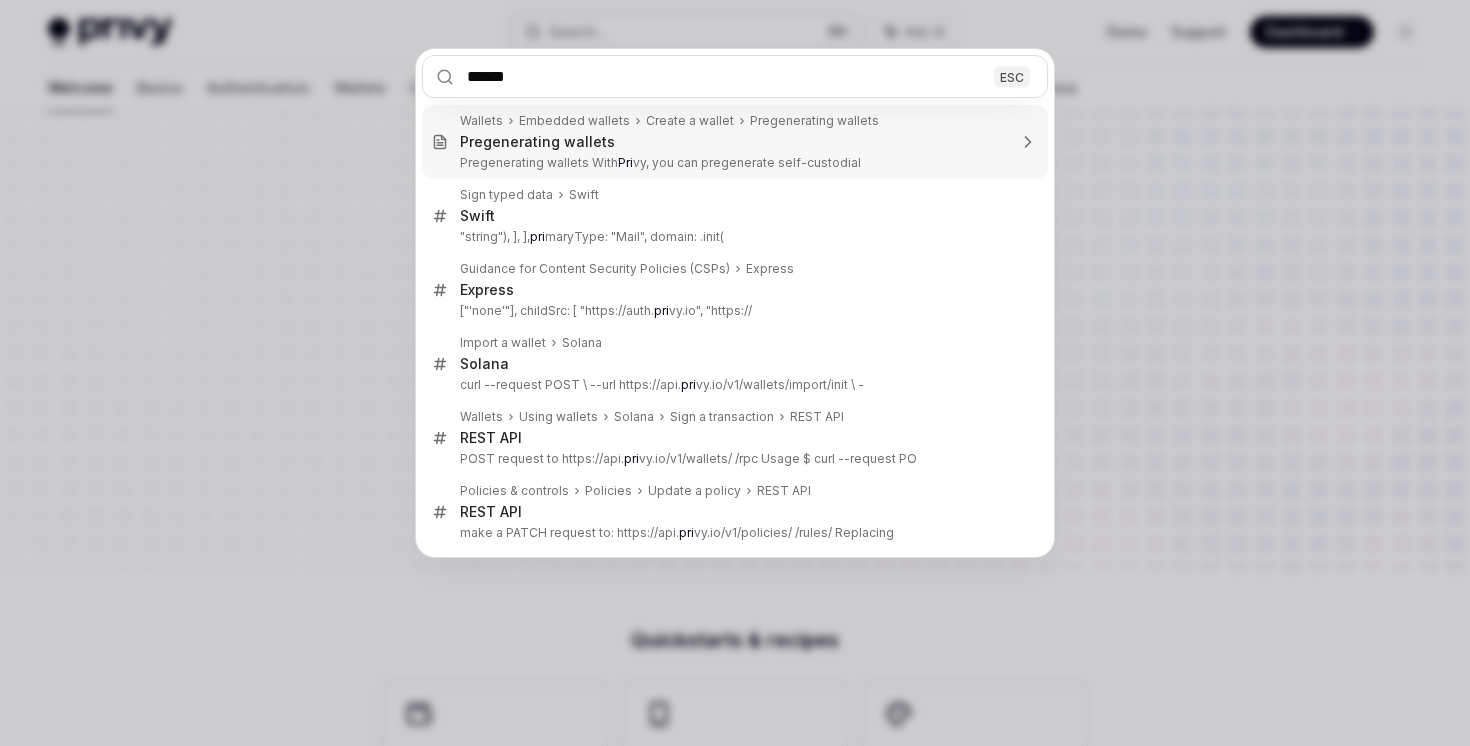 type on "*******" 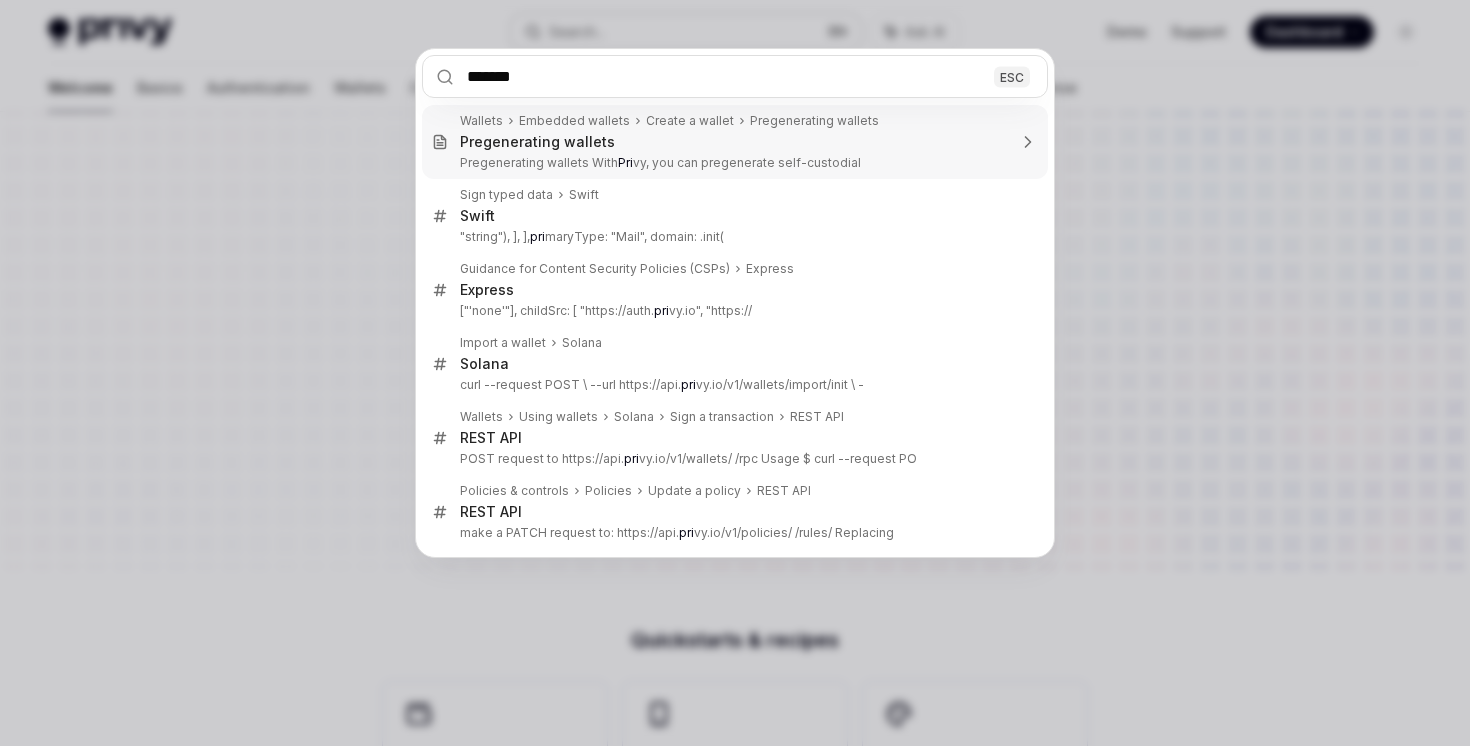 type on "*" 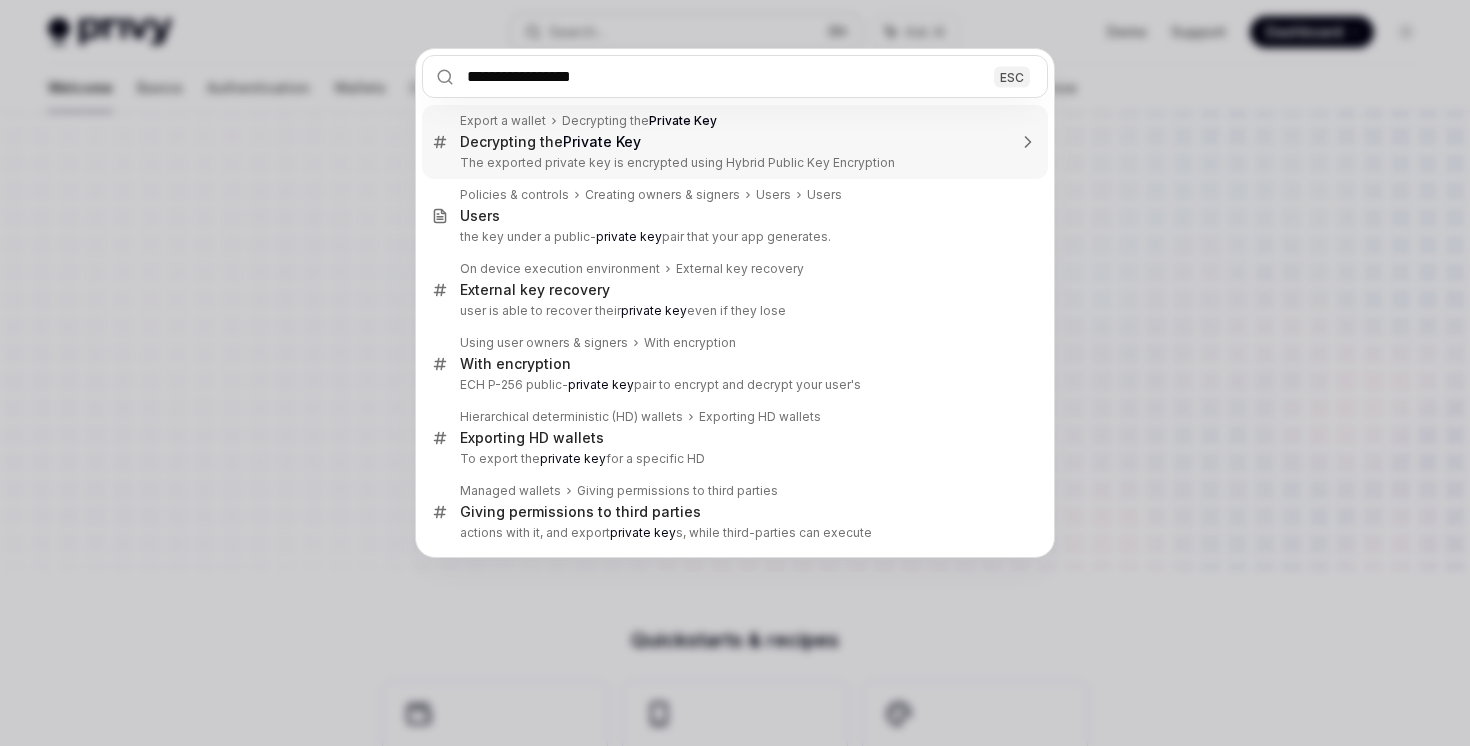 type on "**********" 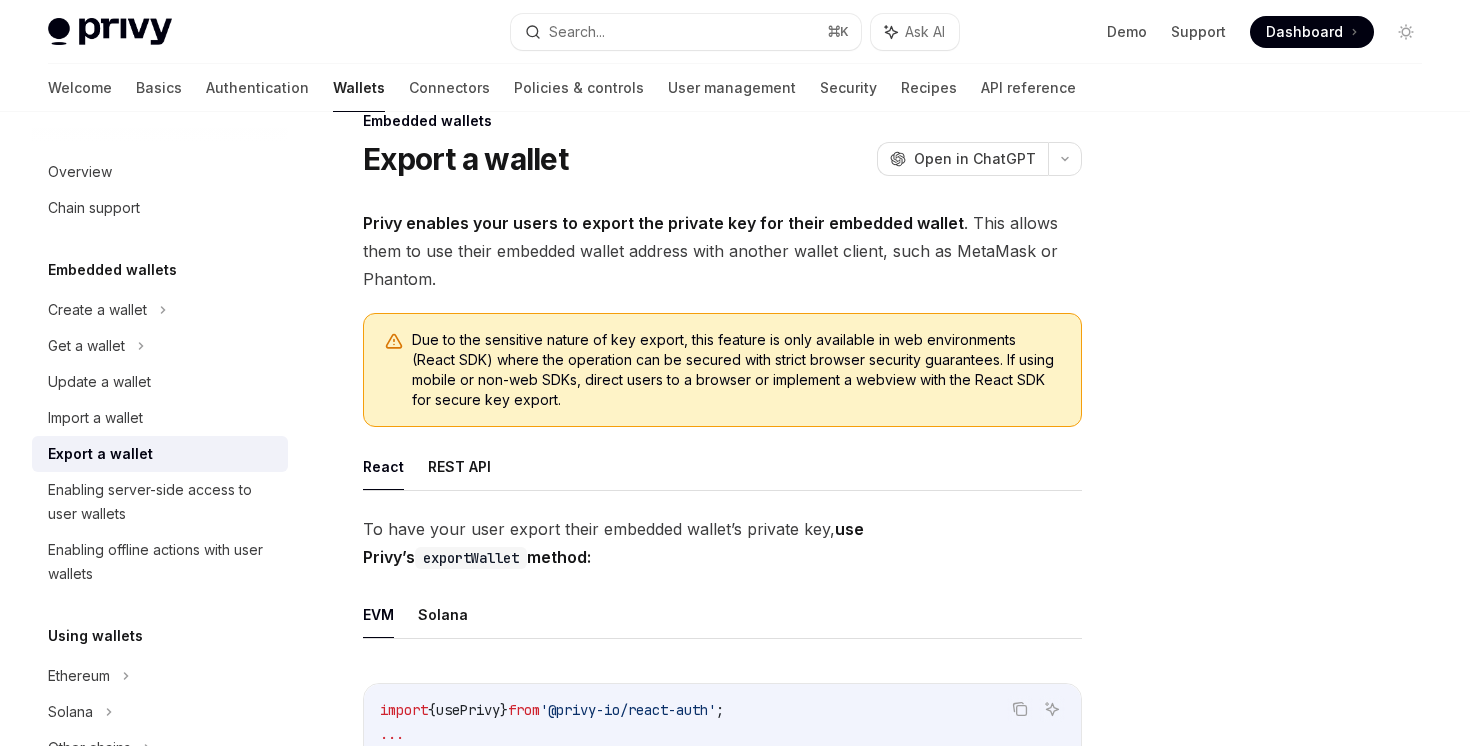 scroll, scrollTop: 0, scrollLeft: 0, axis: both 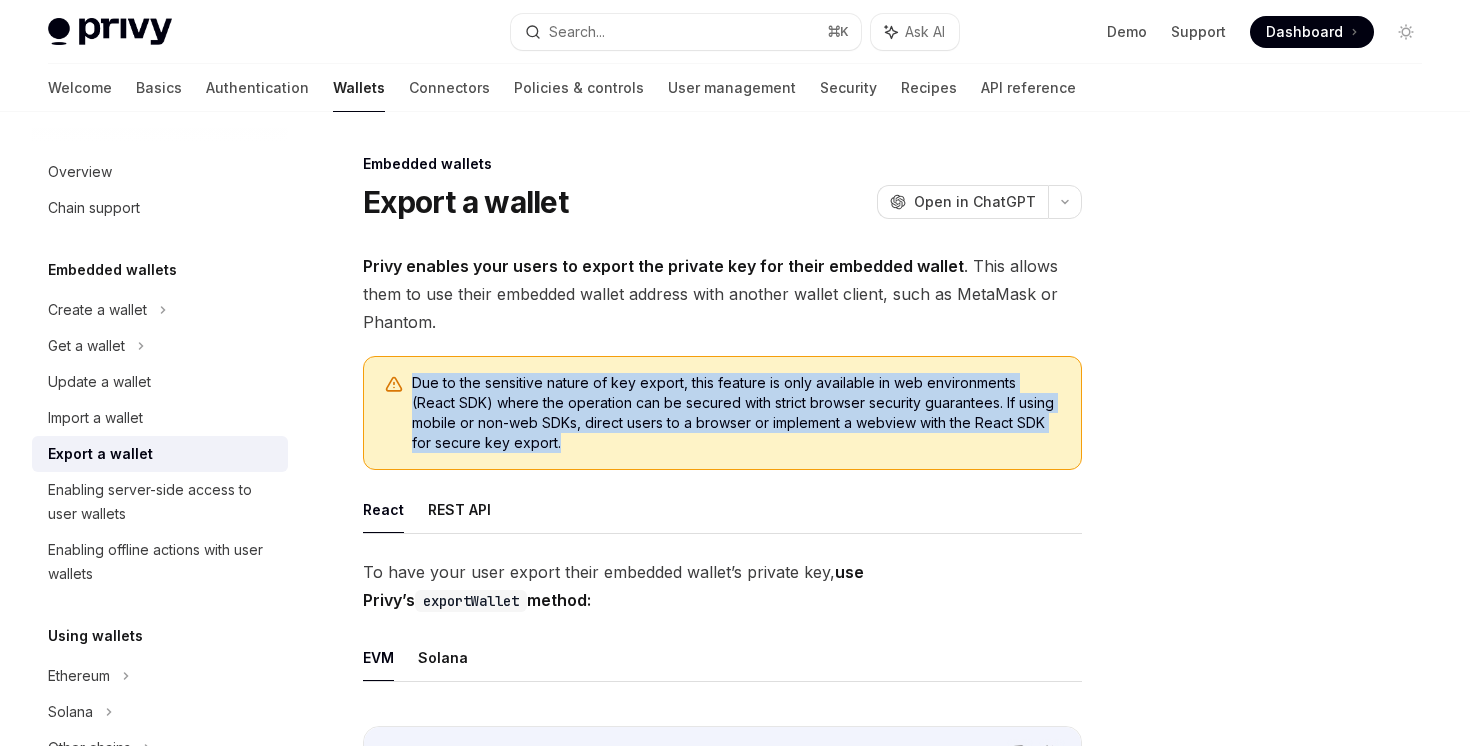 drag, startPoint x: 622, startPoint y: 461, endPoint x: 614, endPoint y: 313, distance: 148.21606 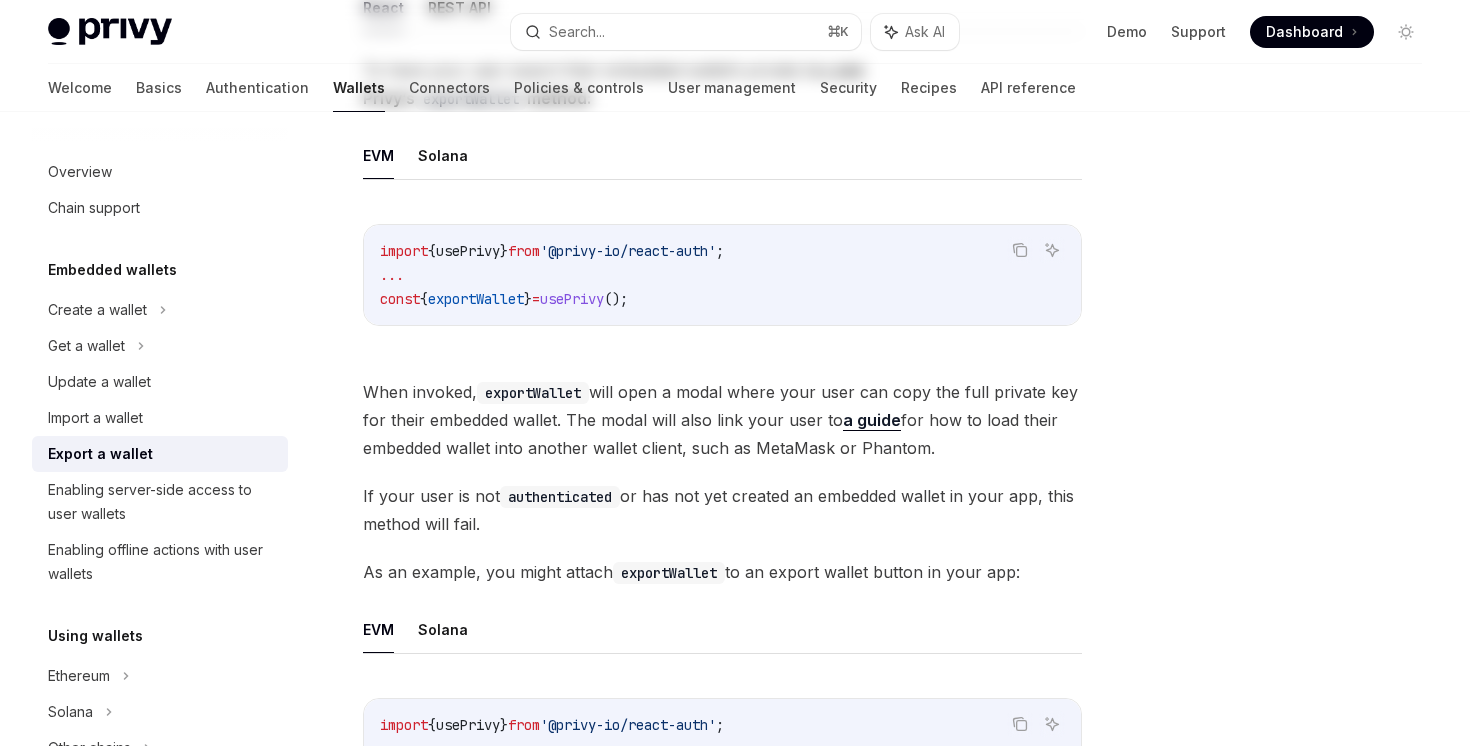 scroll, scrollTop: 0, scrollLeft: 0, axis: both 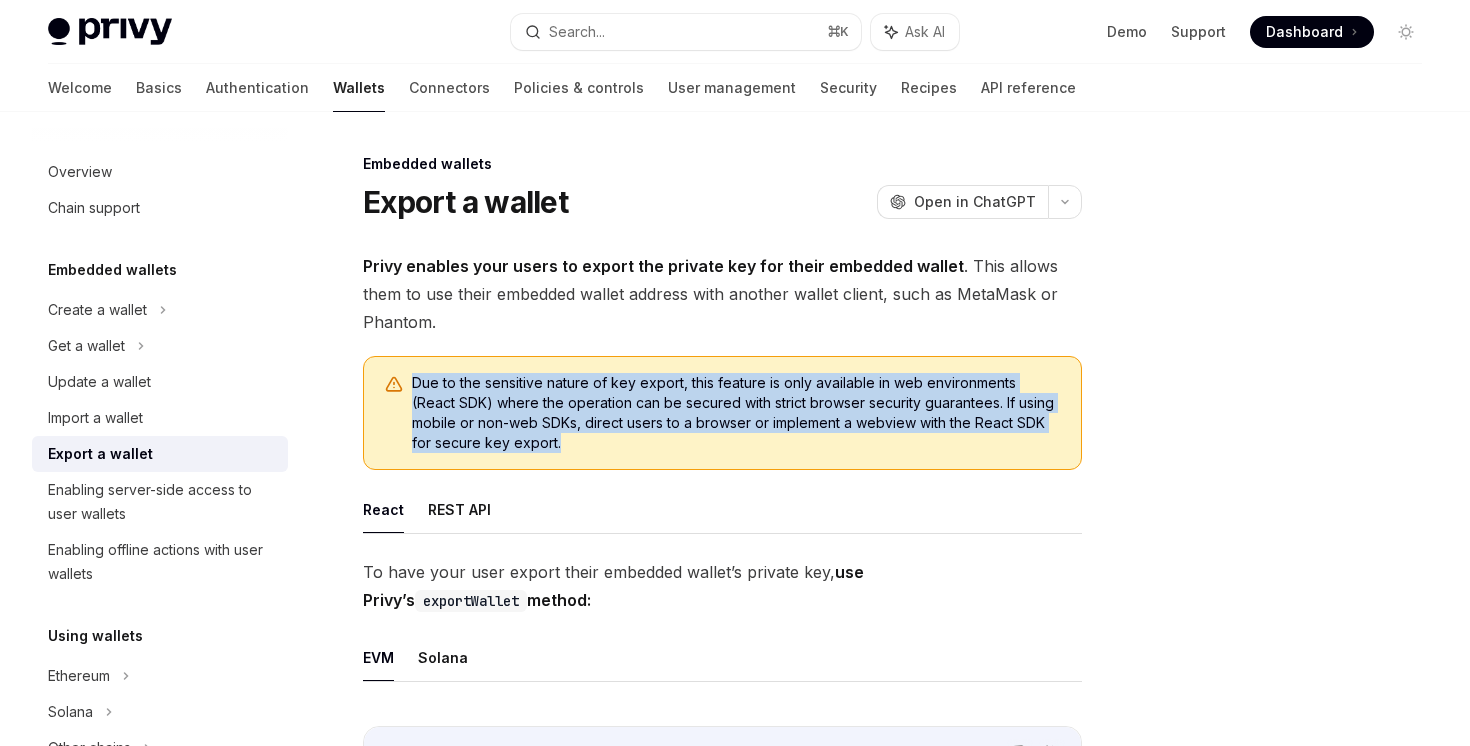 click on "Privy enables your users to export the private key for their embedded wallet . This allows them to use their embedded wallet address with another wallet client, such as MetaMask or Phantom.
Due to the sensitive nature of key export, this feature is only available in web environments
(React SDK) where the operation can be secured with strict browser security guarantees. If using
mobile or non-web SDKs, direct users to a browser or implement a webview with the React SDK for
secure key export.
React   REST API To have your user export their embedded wallet’s private key,  use Privy’s  exportWallet  method:   EVM   Solana Copy Ask AI import  { usePrivy }  from  '@privy-io/react-auth' ;
...
const  { exportWallet }  =  usePrivy ();
When invoked,  exportWallet  will open a modal where your user can copy the full private key for their embedded wallet. The modal will also link your user to  a guide  for how to load their embedded wallet into another wallet client, such as MetaMask or Phantom.   EVM   ;" at bounding box center (722, 1346) 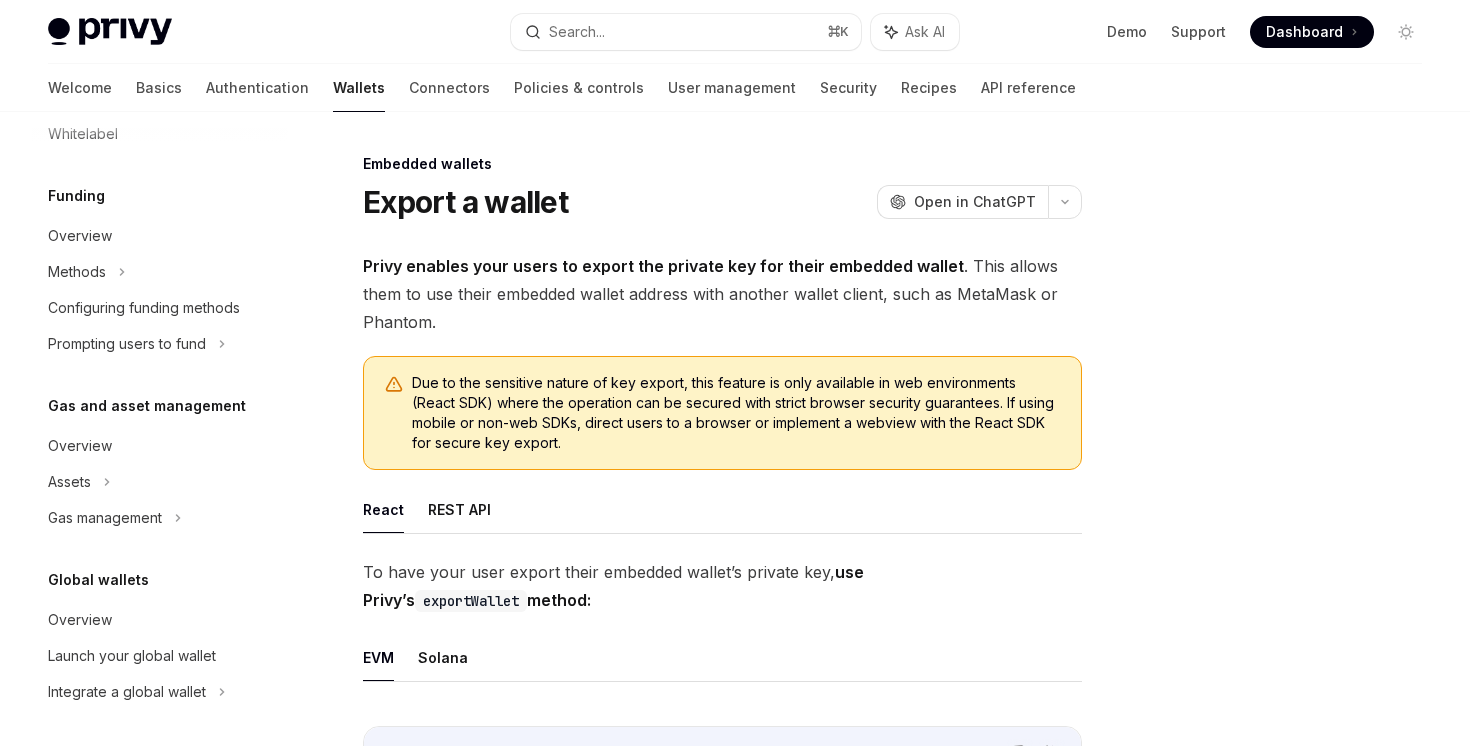 scroll, scrollTop: 0, scrollLeft: 0, axis: both 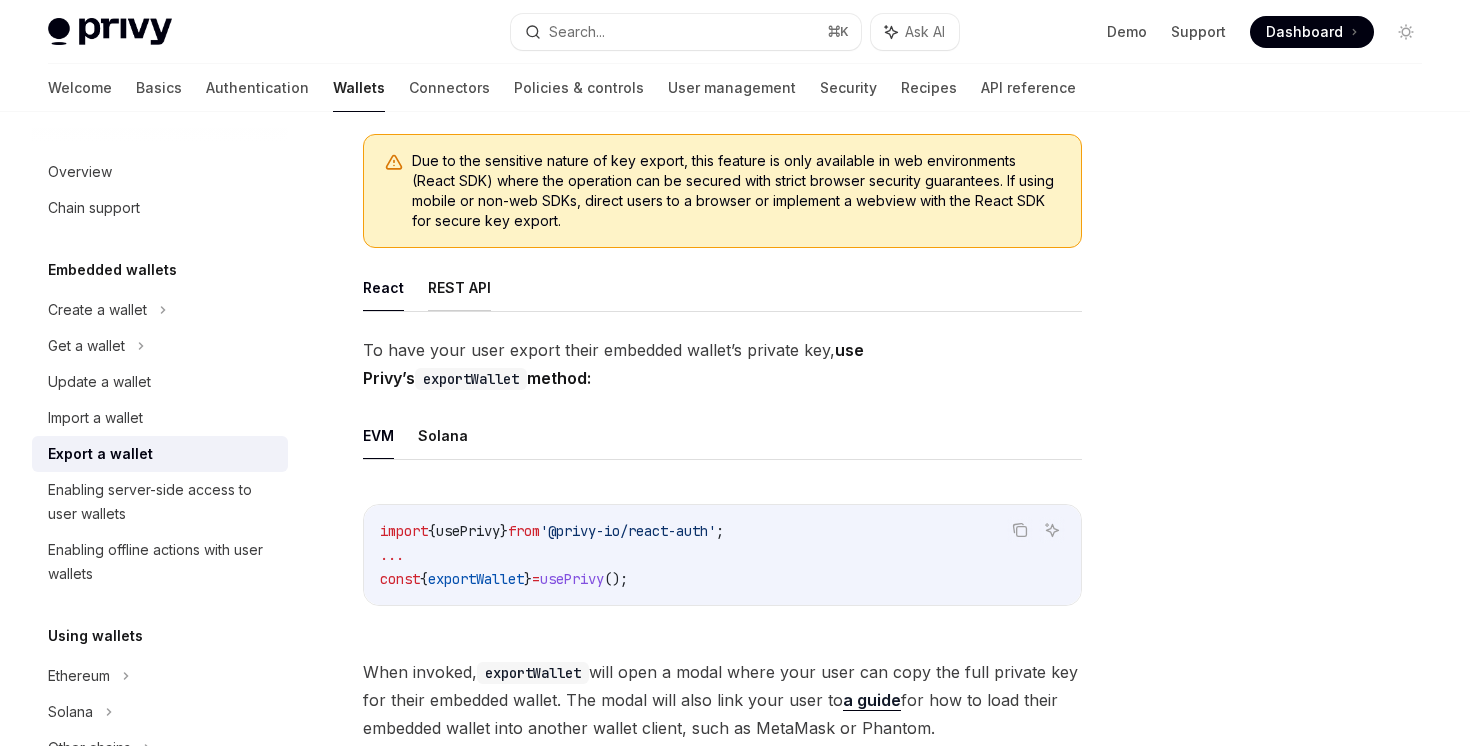 click on "REST API" at bounding box center (459, 287) 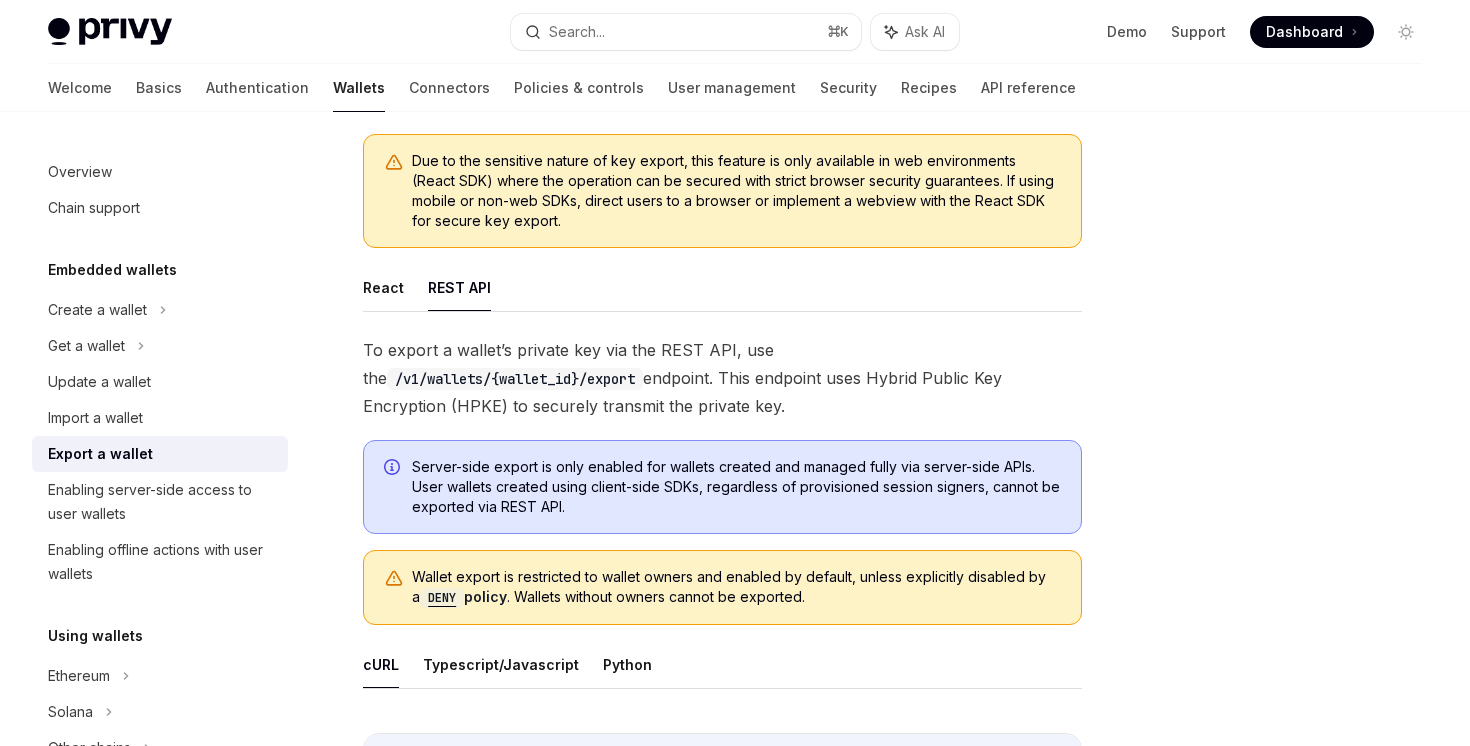 click on "React" at bounding box center (383, 287) 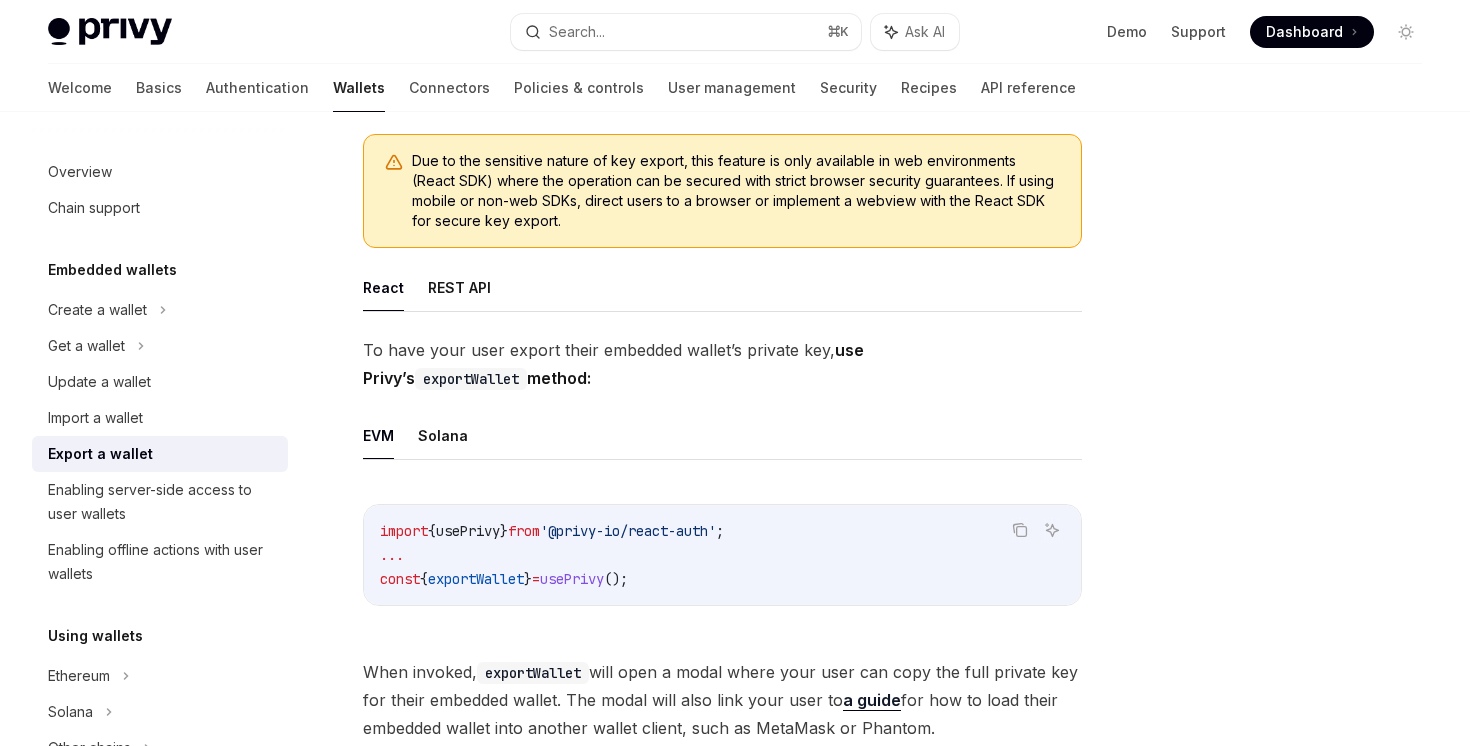 scroll, scrollTop: 0, scrollLeft: 0, axis: both 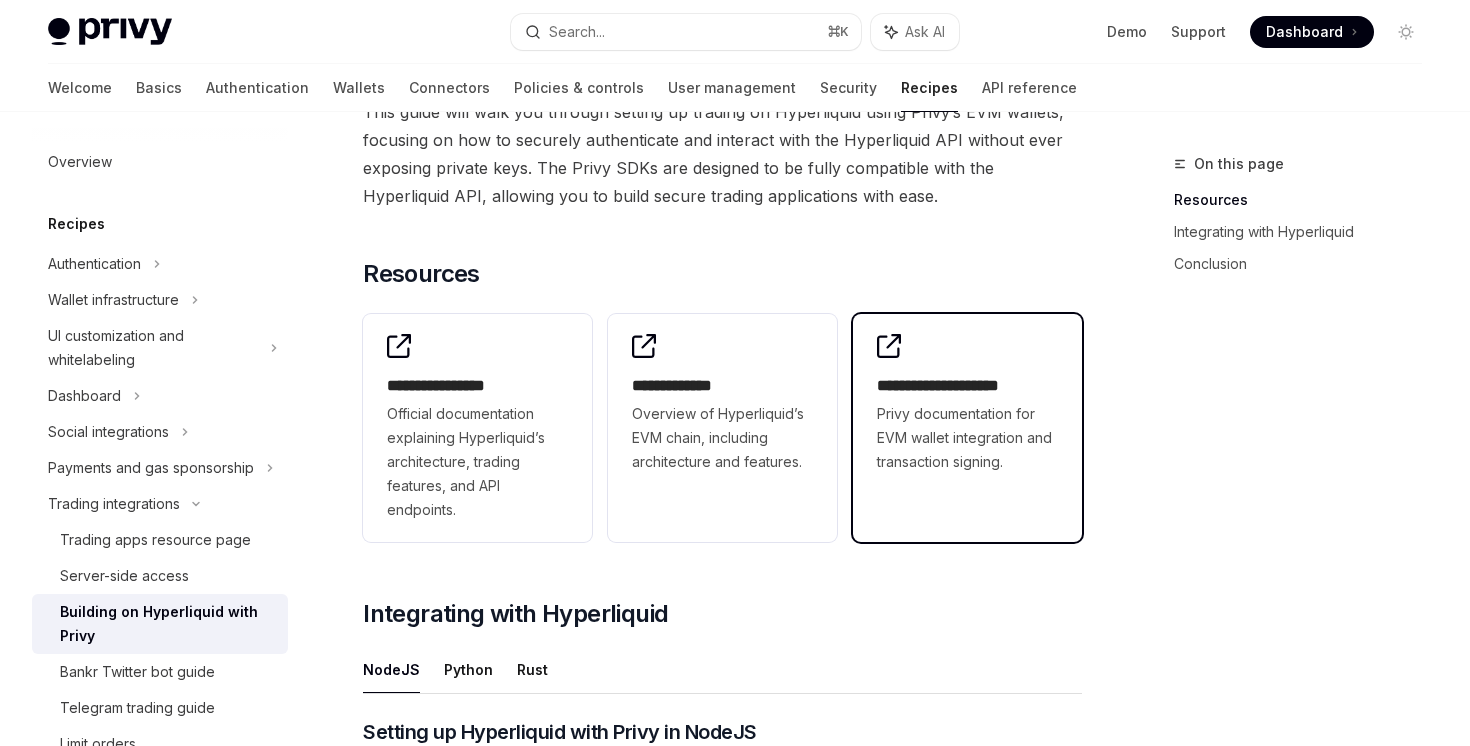 click on "**********" at bounding box center (967, 386) 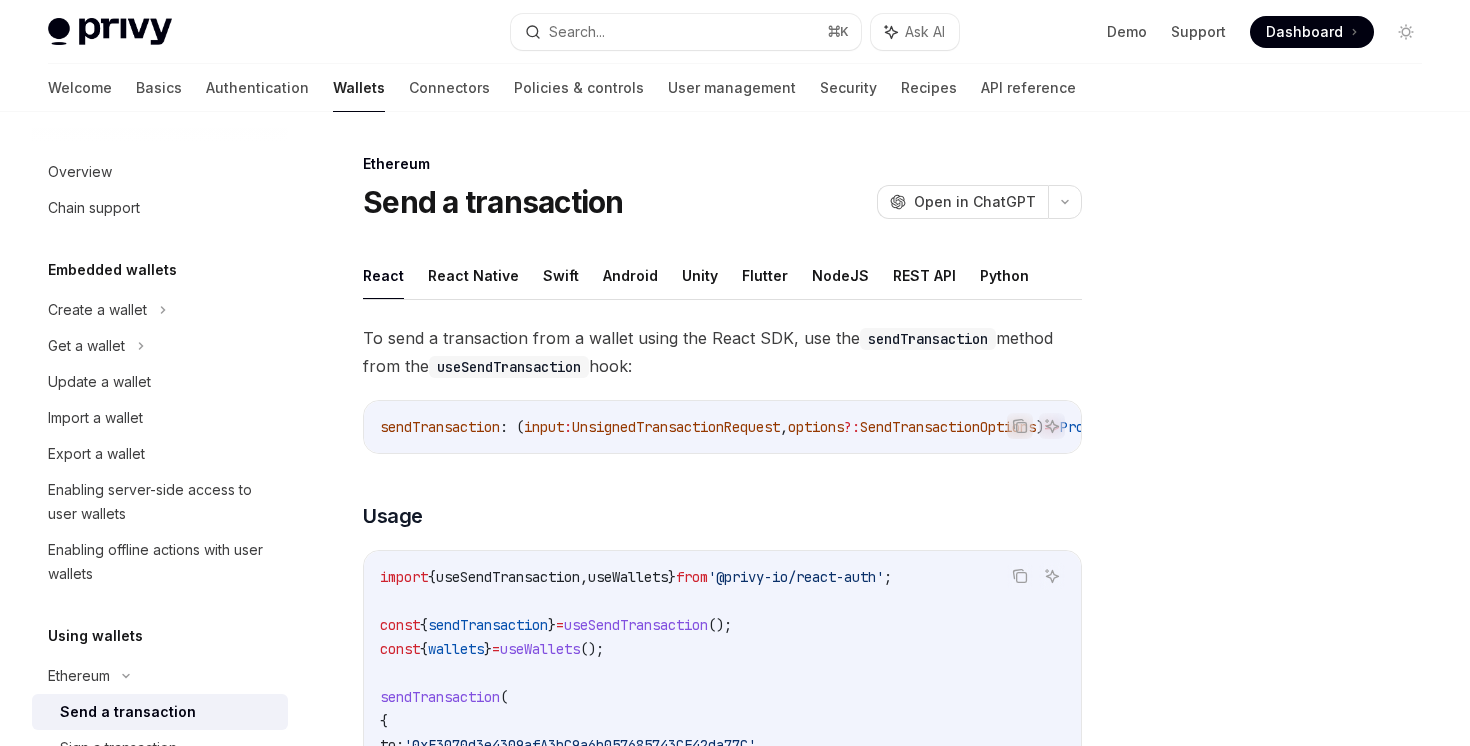 type on "*" 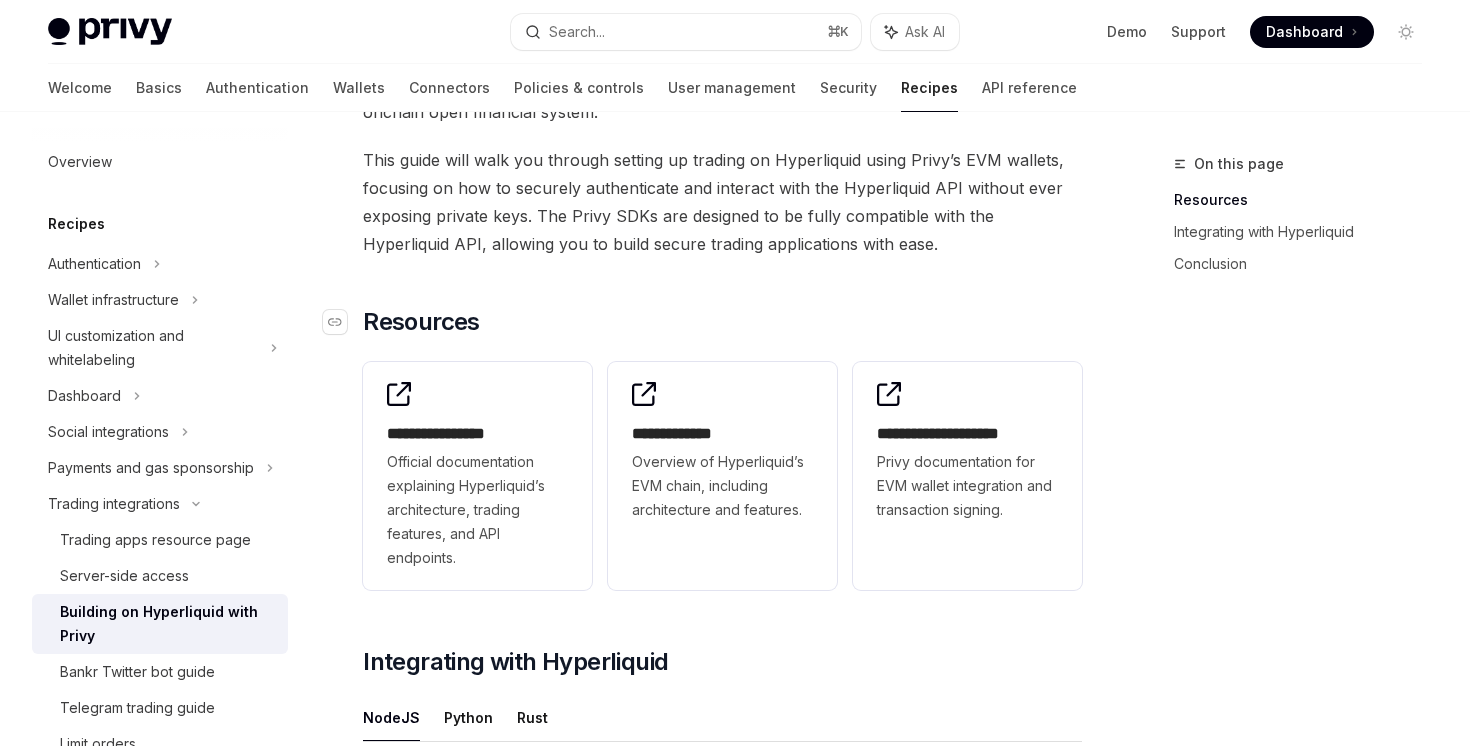 scroll, scrollTop: 184, scrollLeft: 0, axis: vertical 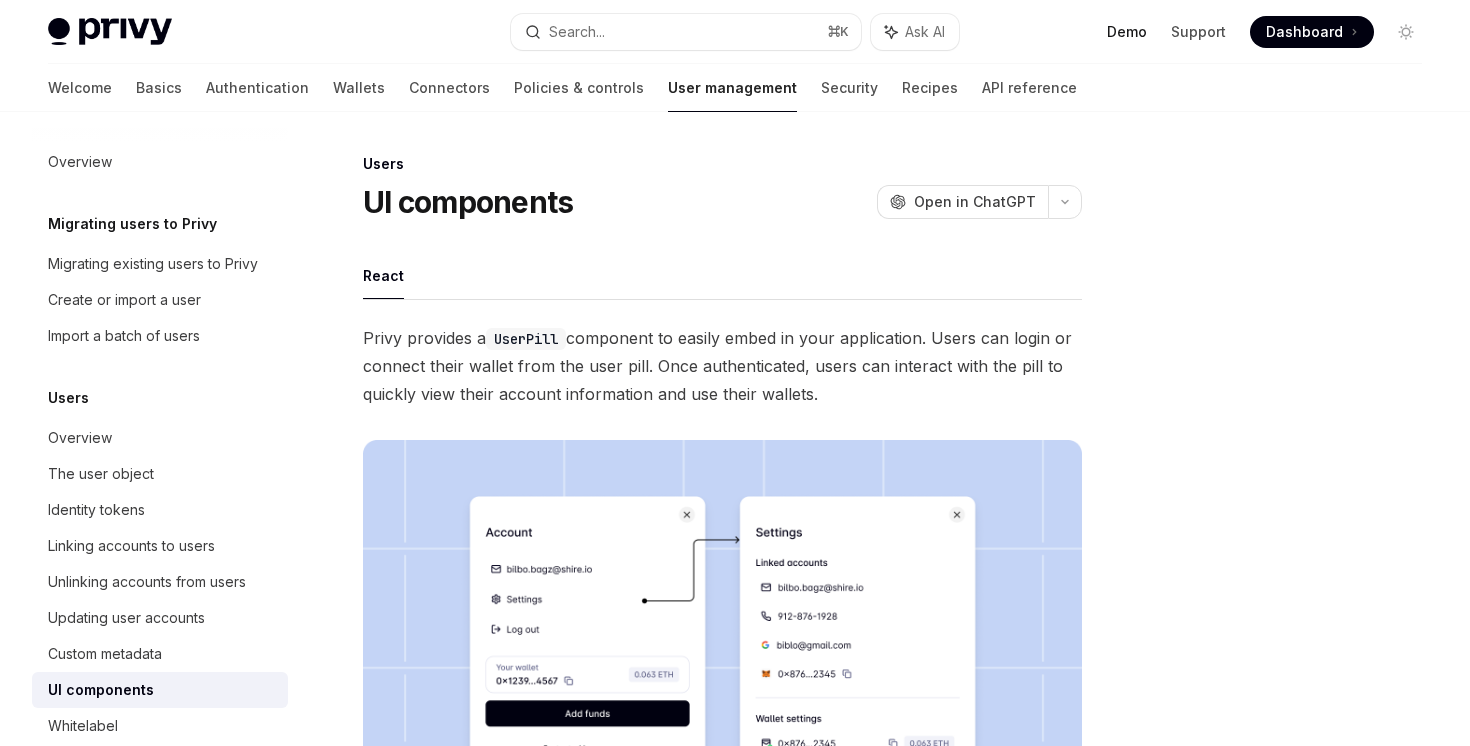 click on "Demo" at bounding box center [1127, 32] 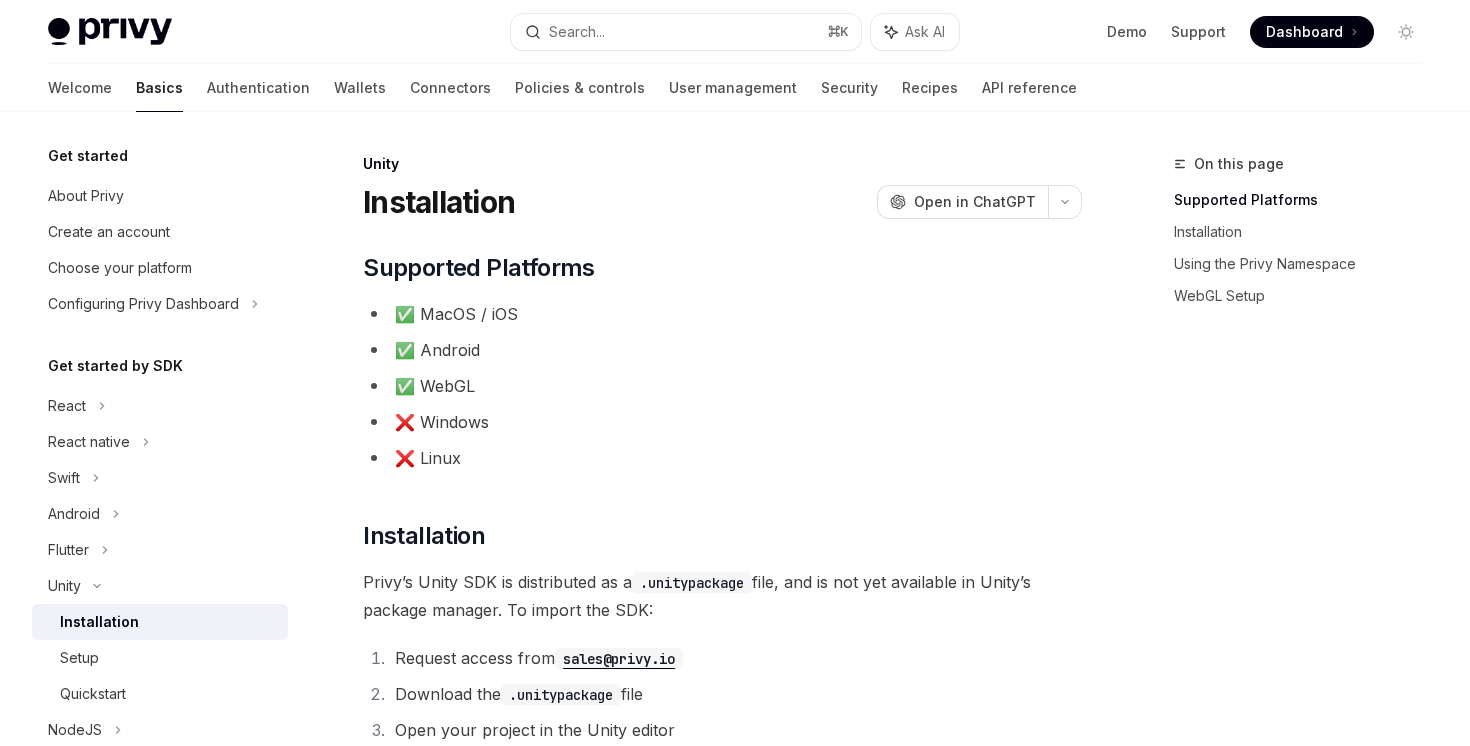 scroll, scrollTop: 0, scrollLeft: 0, axis: both 